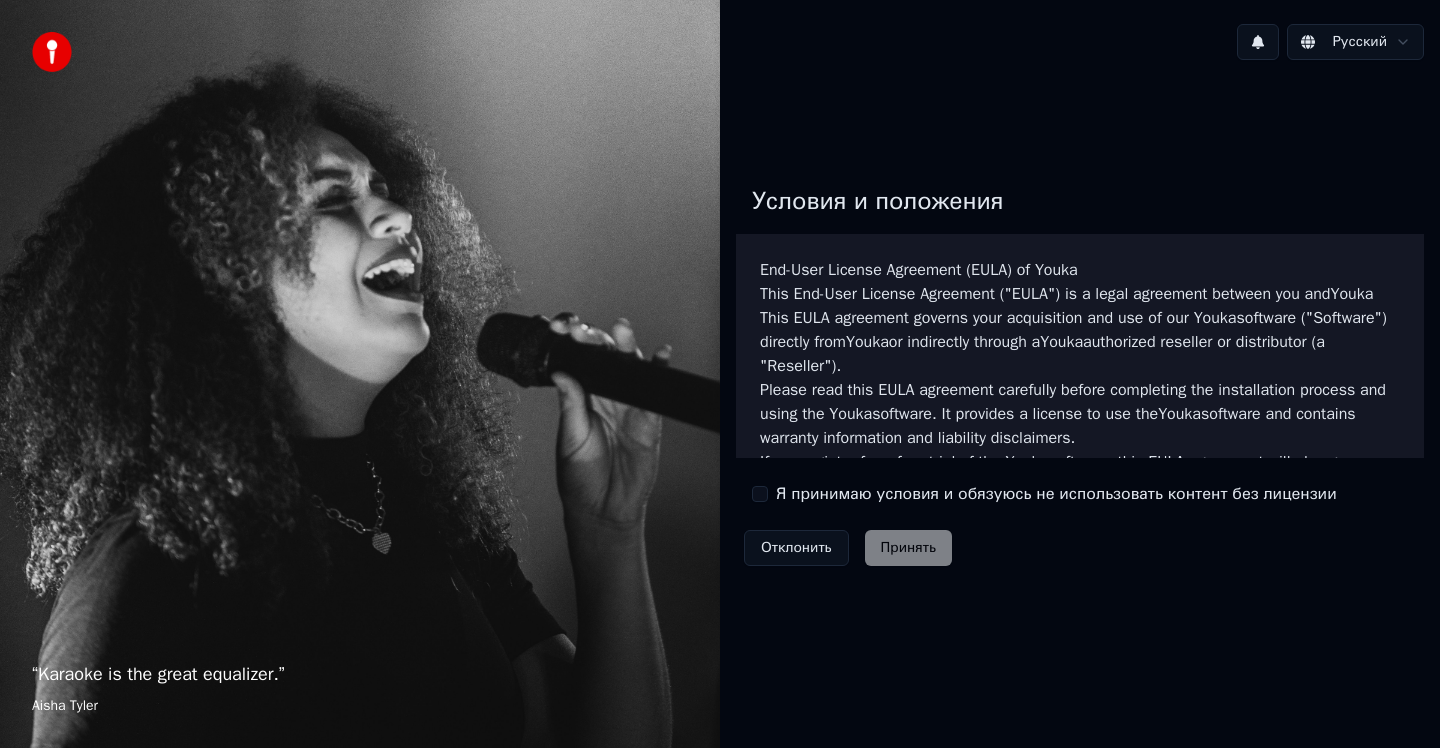 scroll, scrollTop: 0, scrollLeft: 0, axis: both 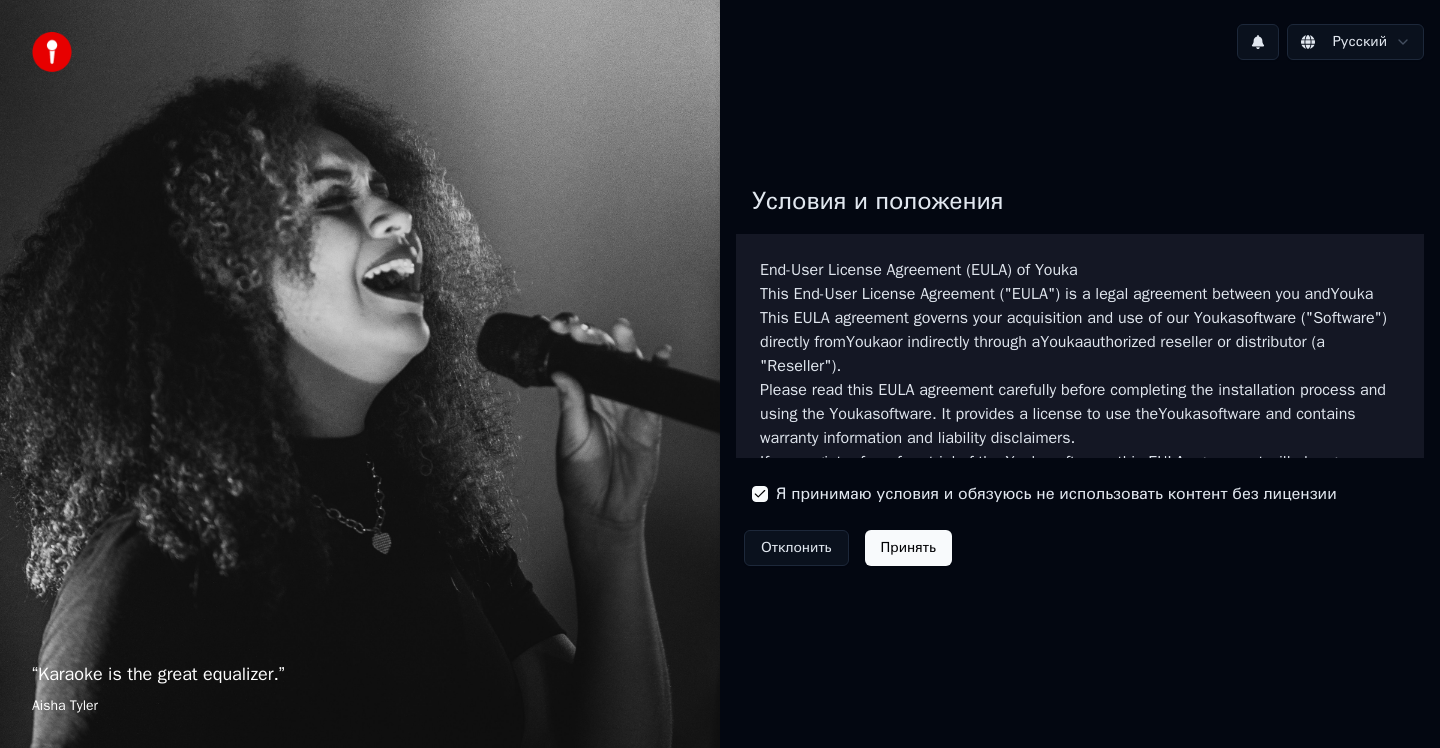 click on "Принять" at bounding box center [908, 548] 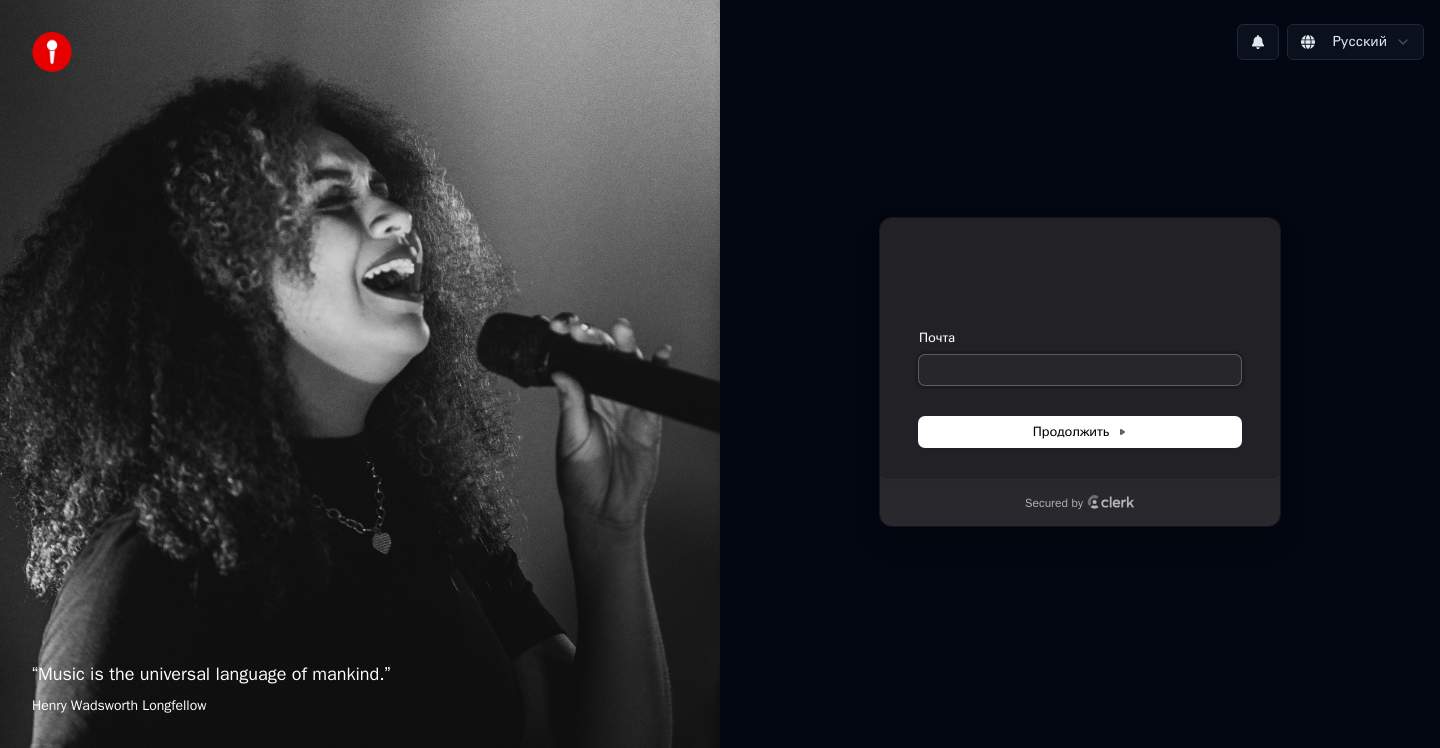 click on "Почта" at bounding box center (1080, 370) 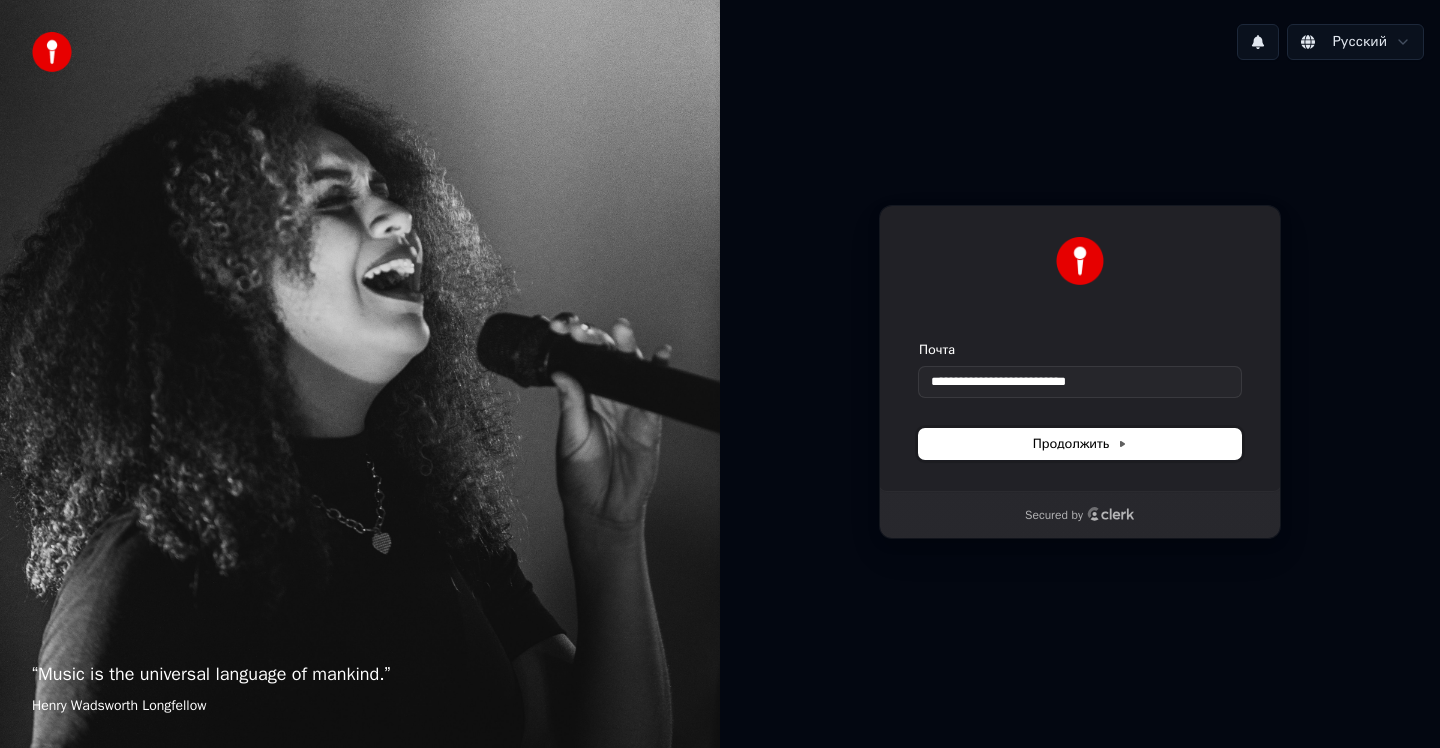 click on "Продолжить" at bounding box center (1080, 444) 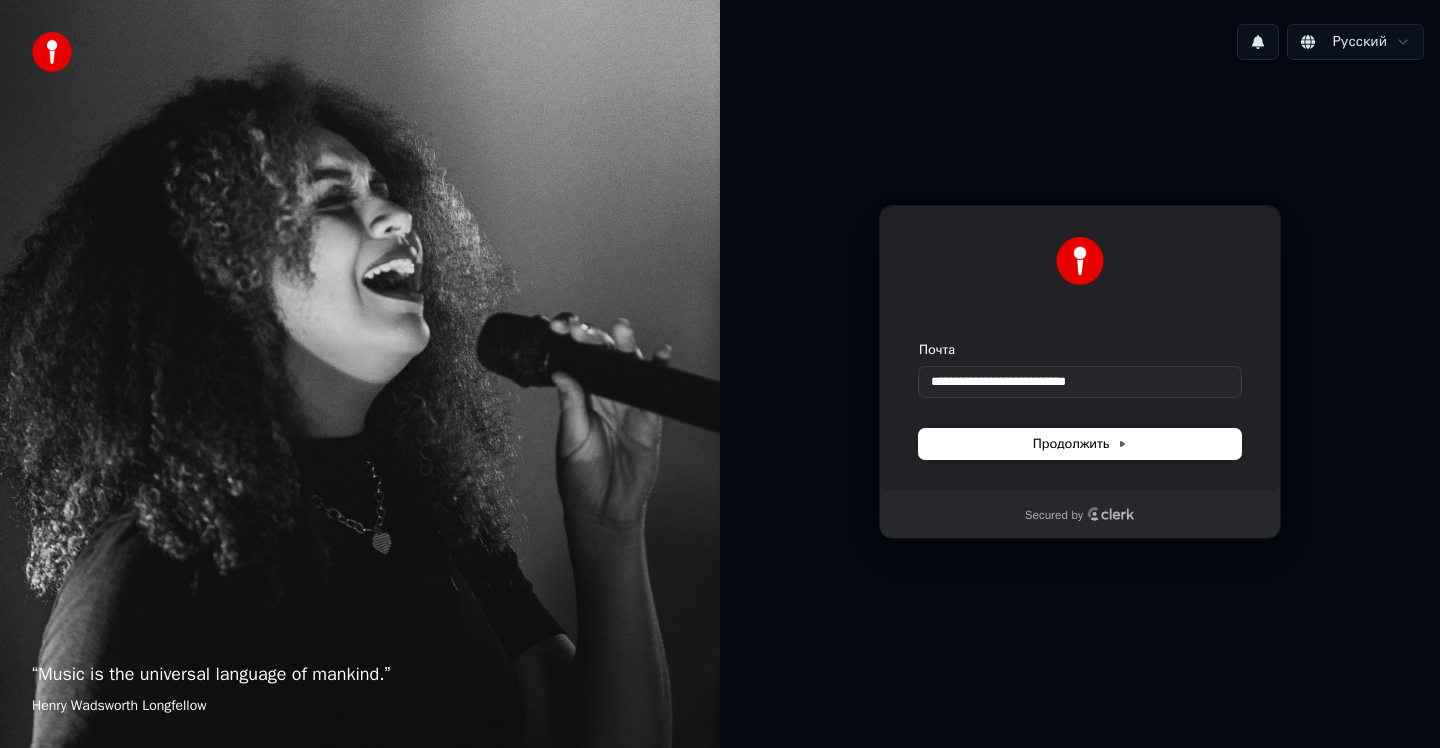 type on "**********" 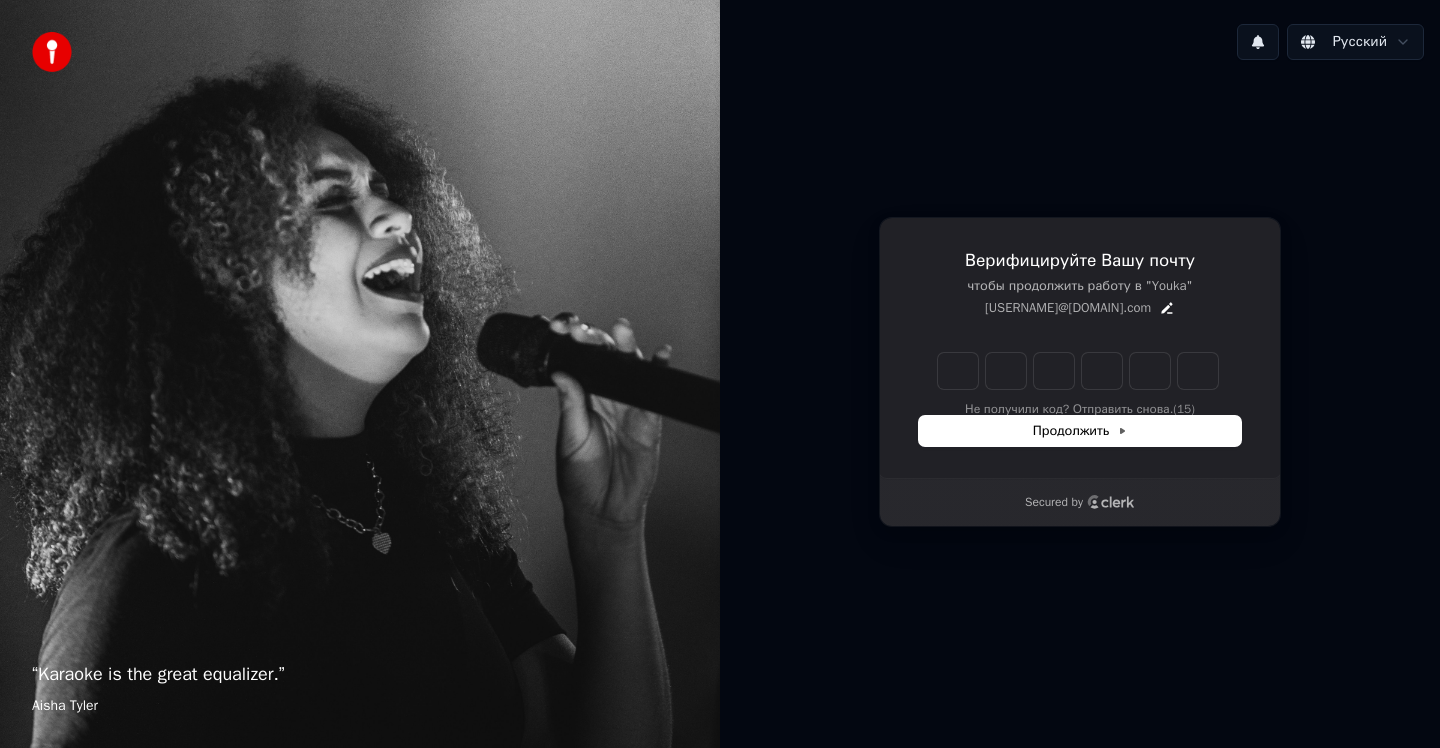 type on "*" 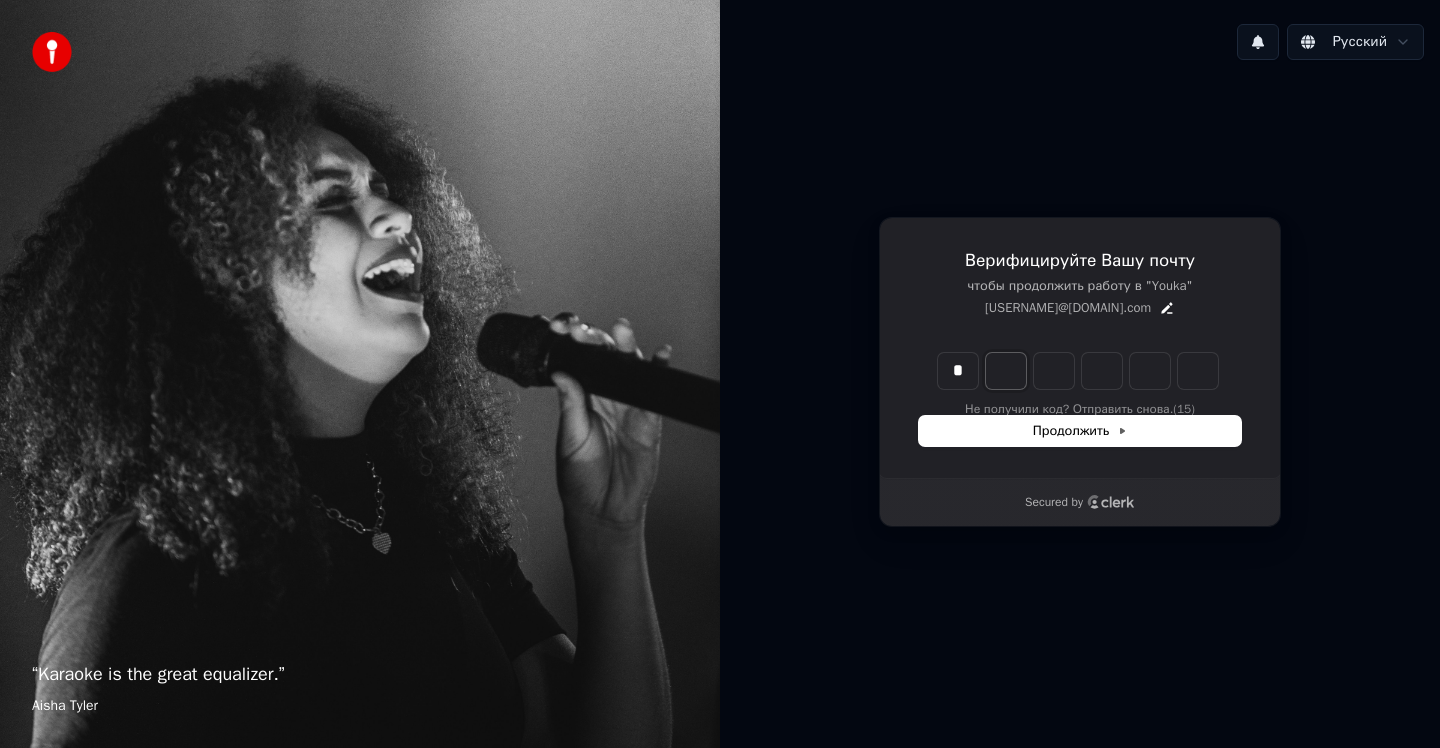 type on "*" 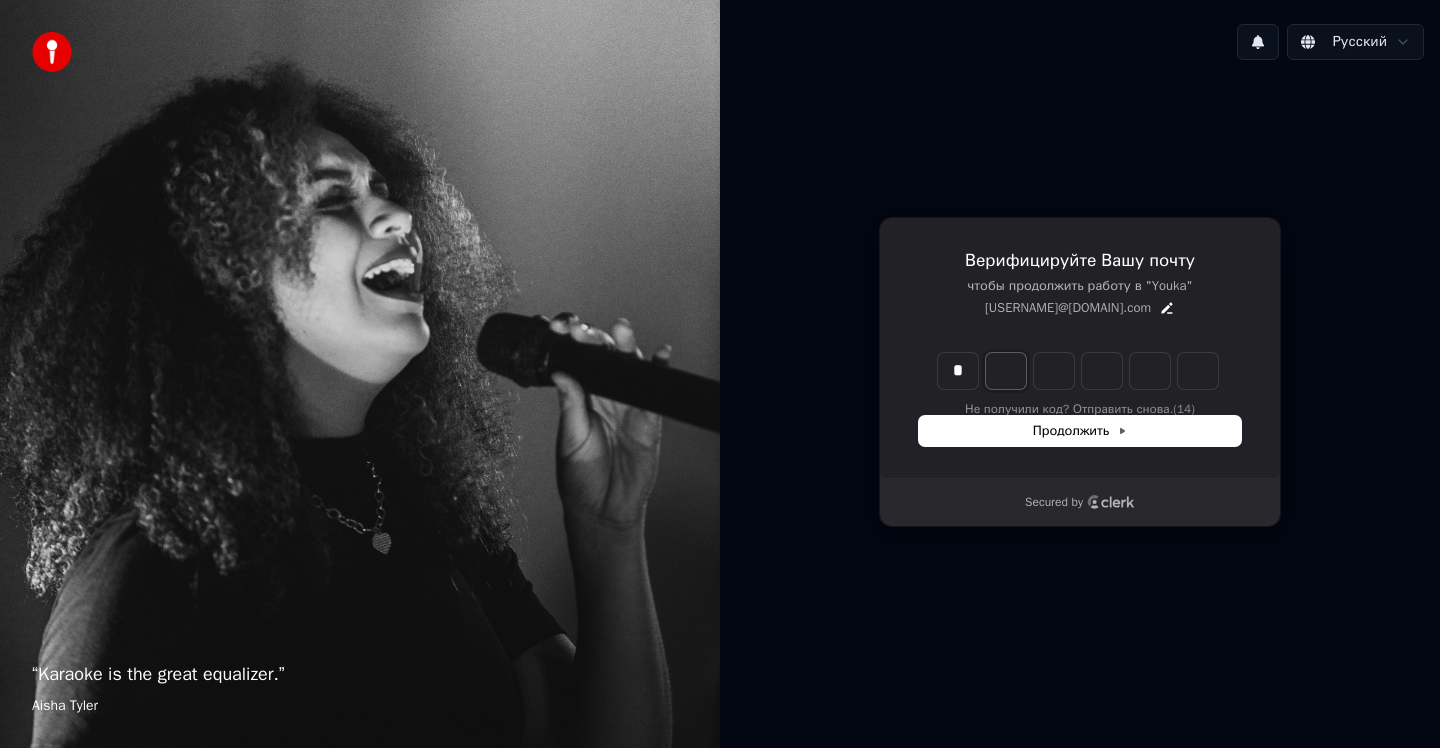 type on "*" 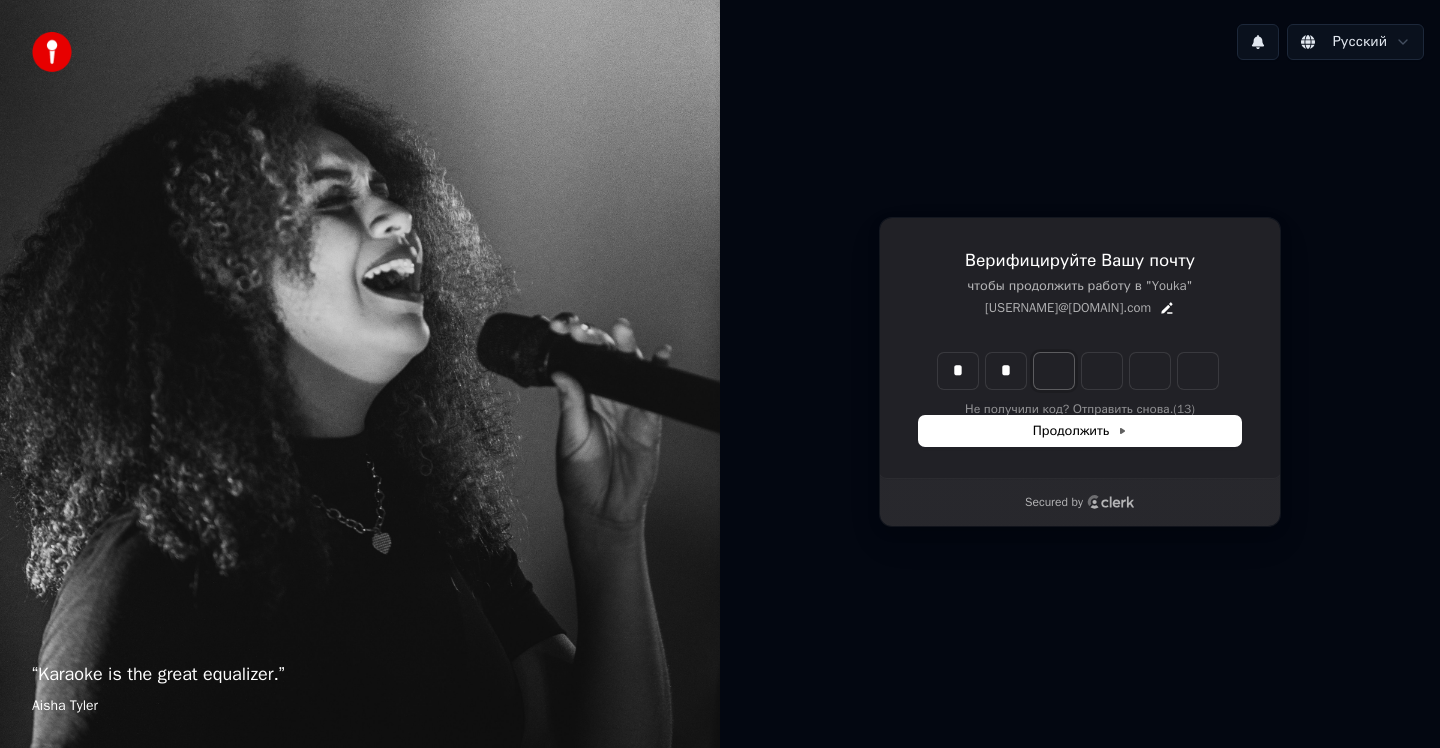 type on "**" 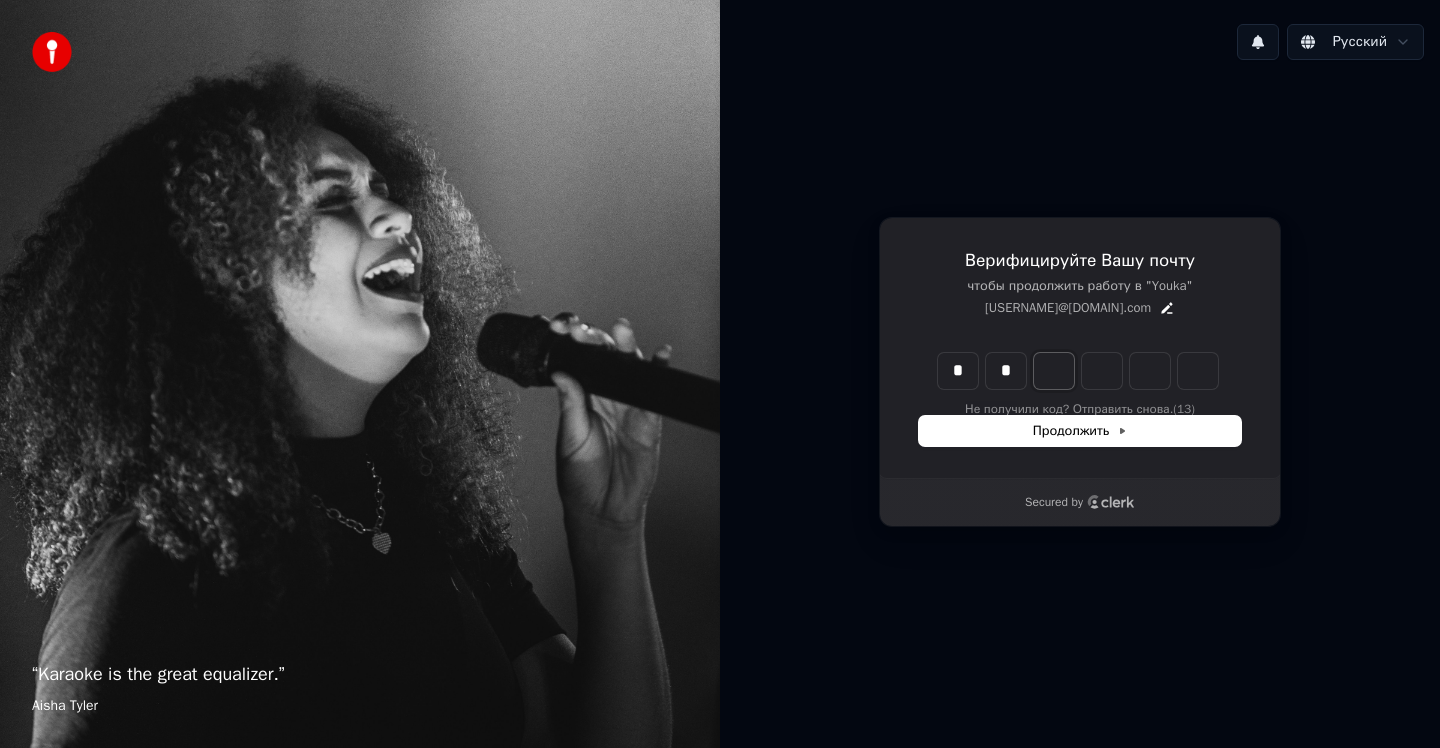 type on "*" 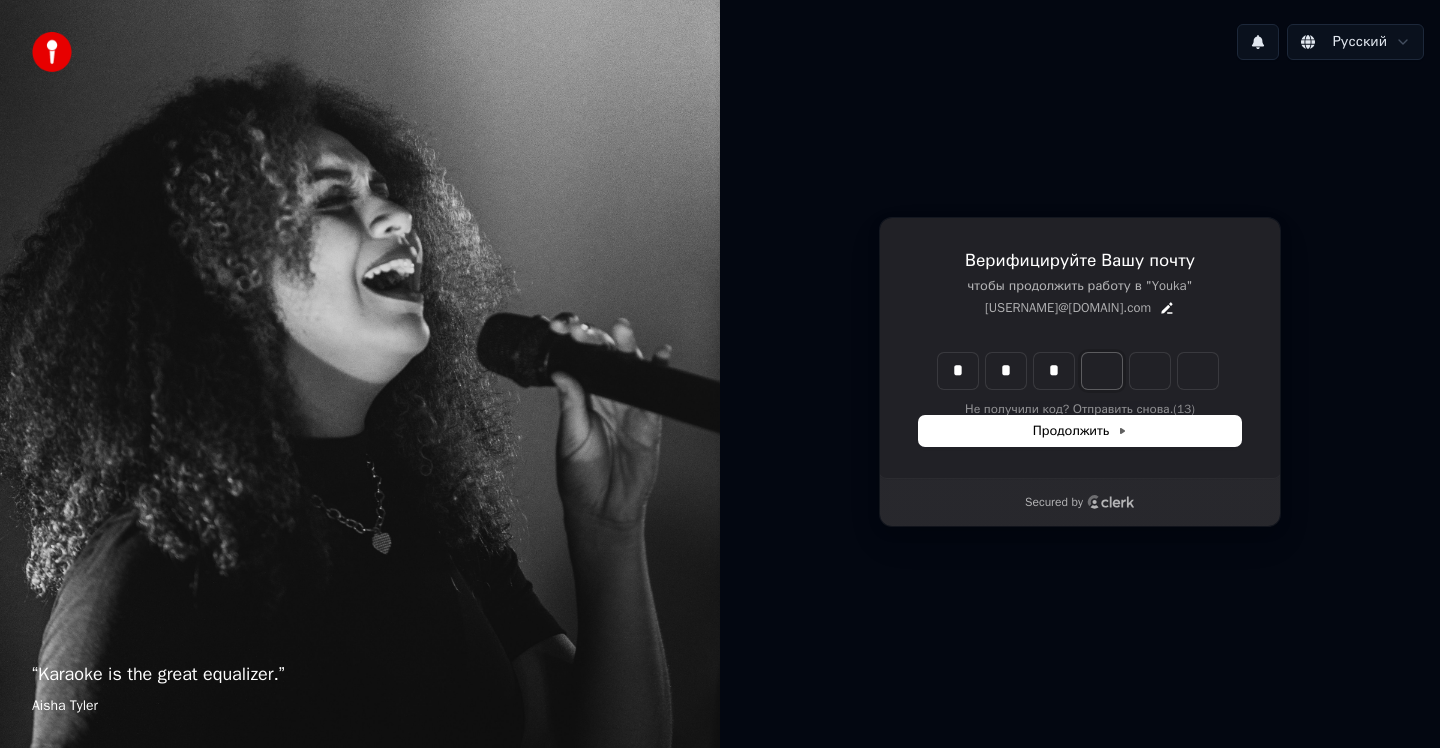 type on "***" 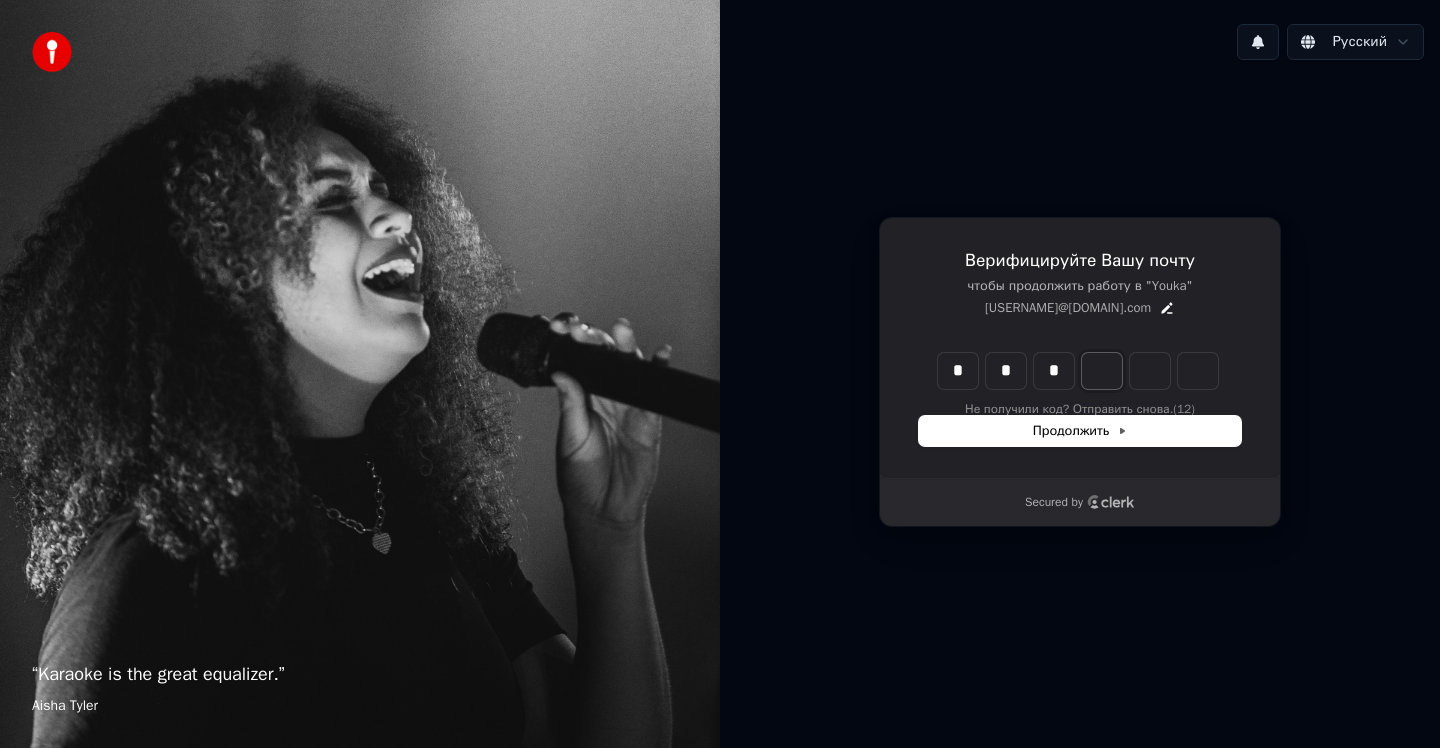 type on "*" 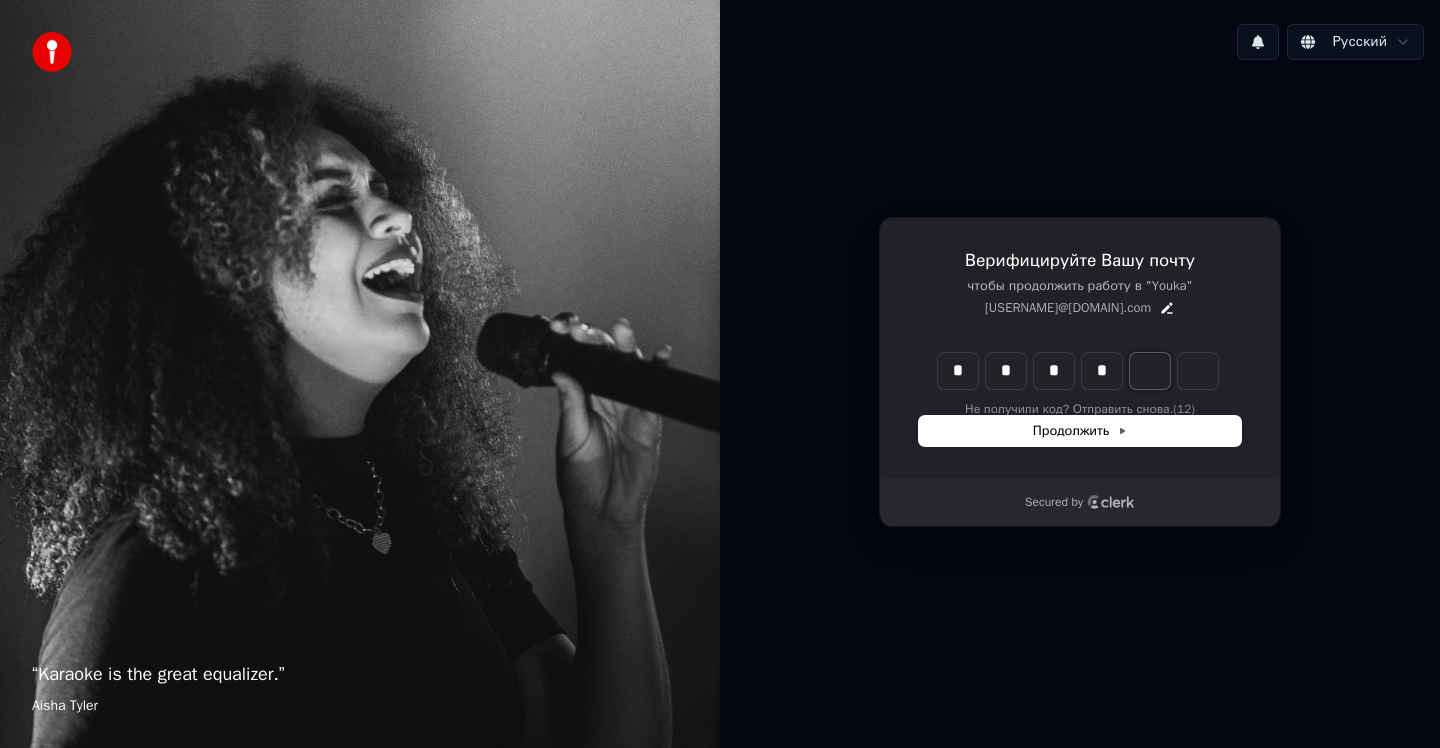 type on "****" 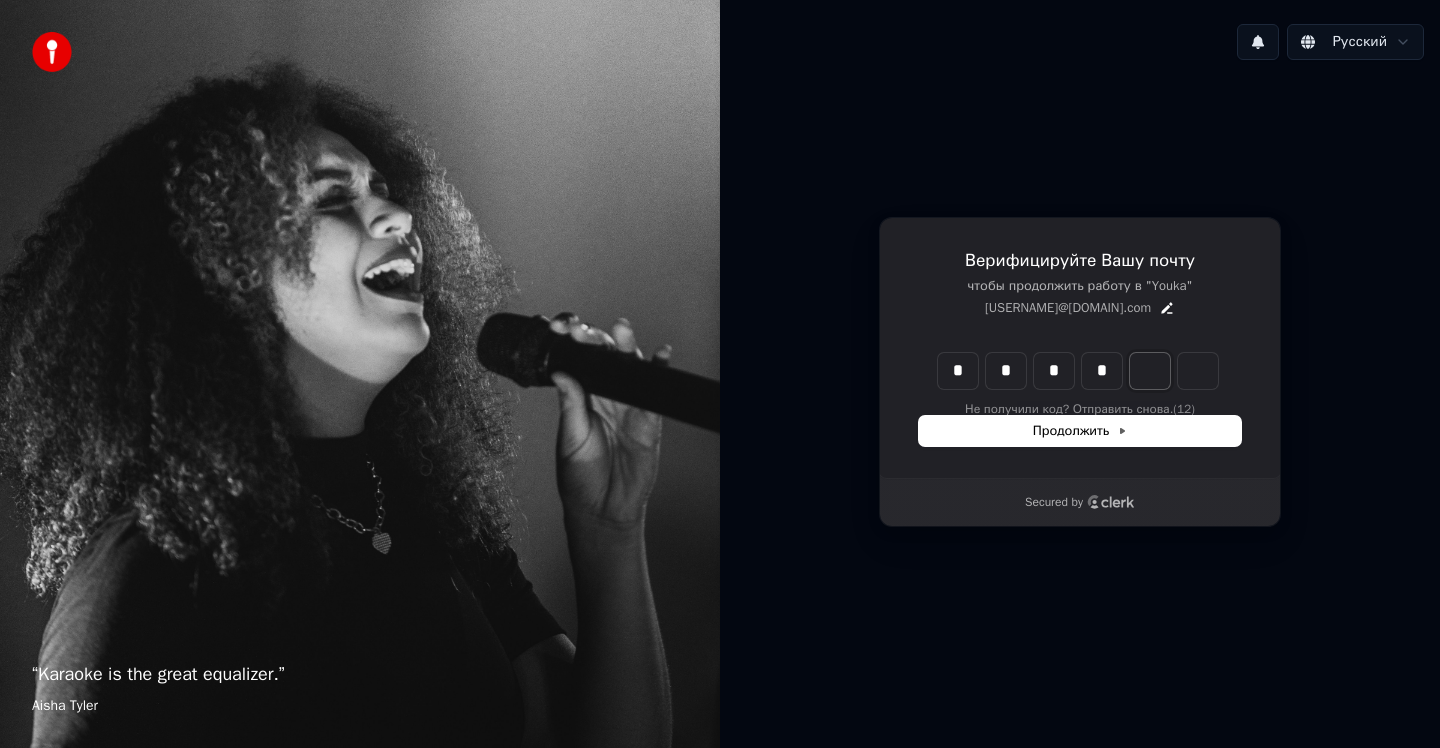 type on "*" 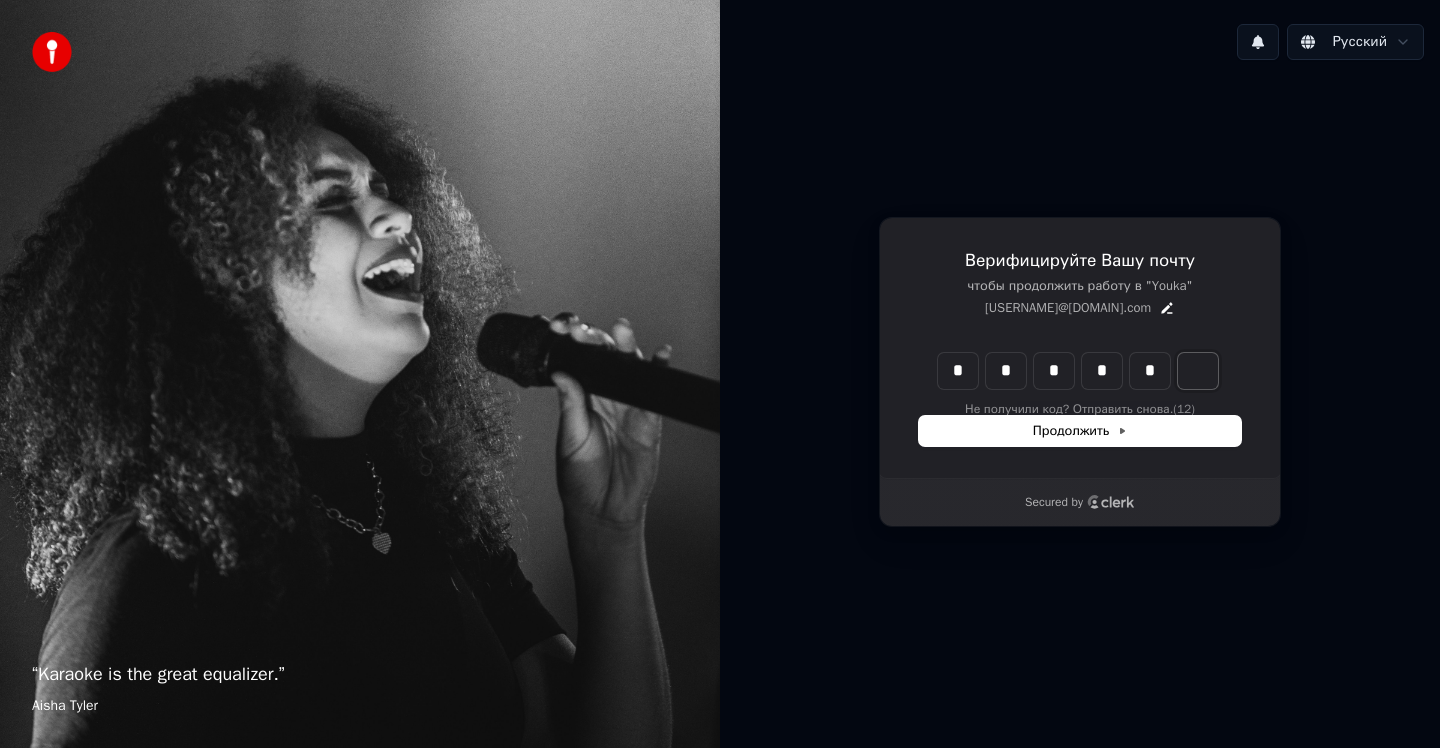 type on "*****" 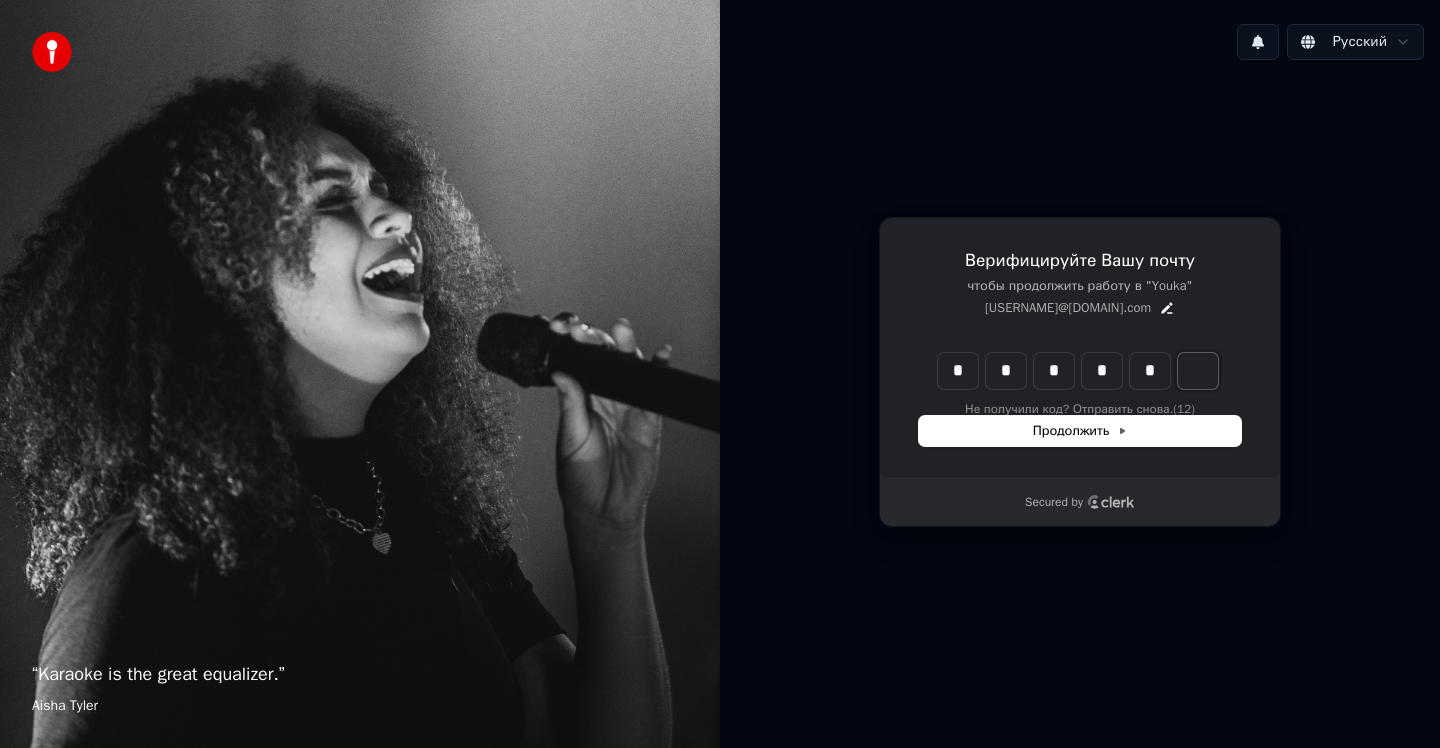 type on "*" 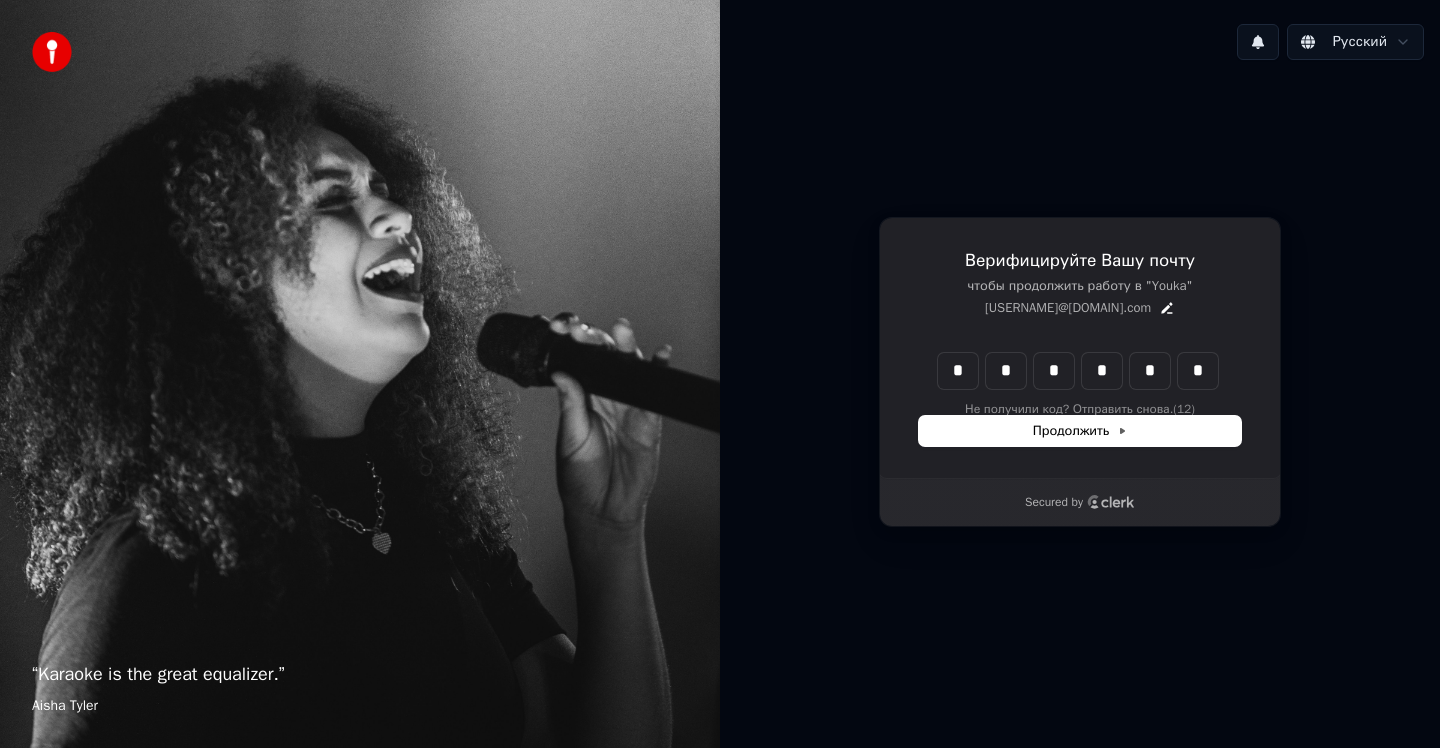 type on "******" 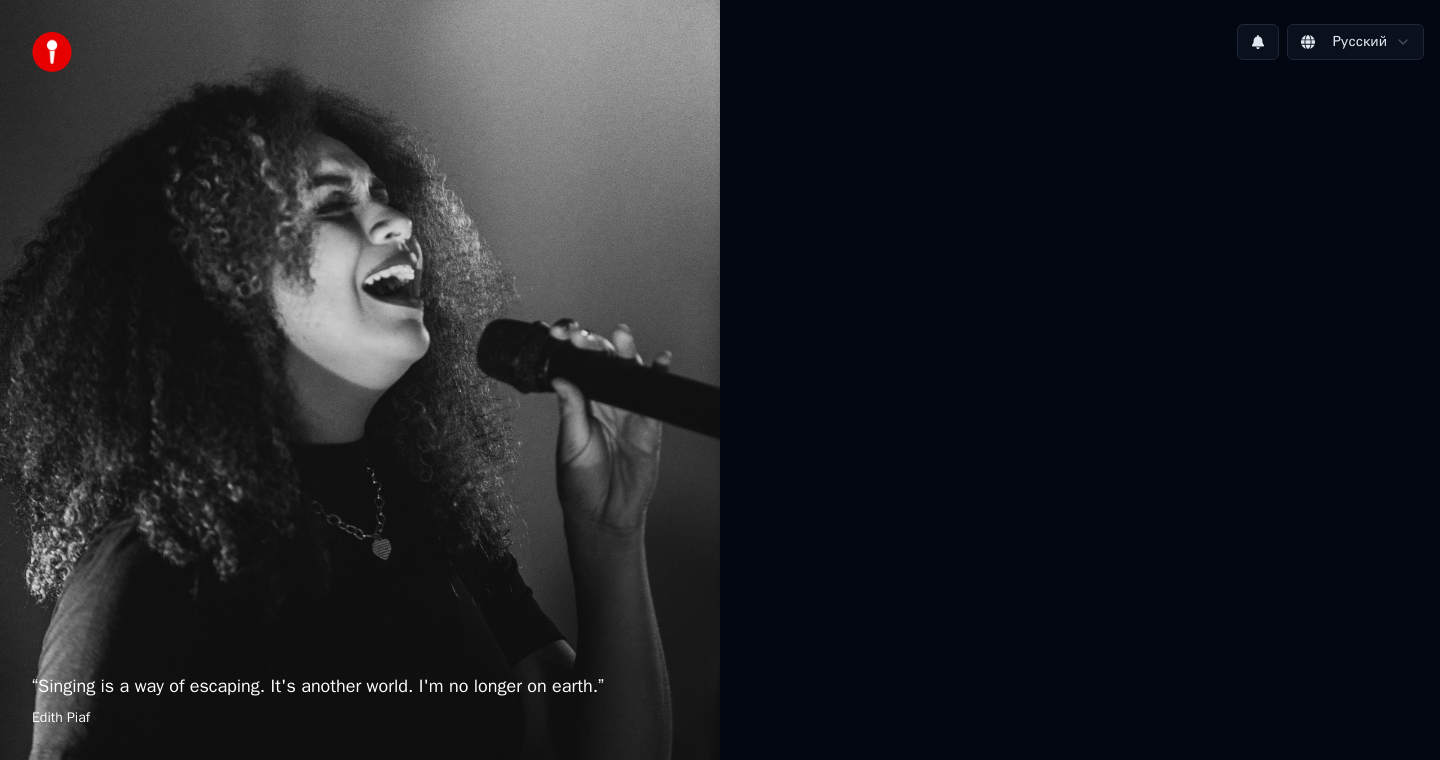 scroll, scrollTop: 0, scrollLeft: 0, axis: both 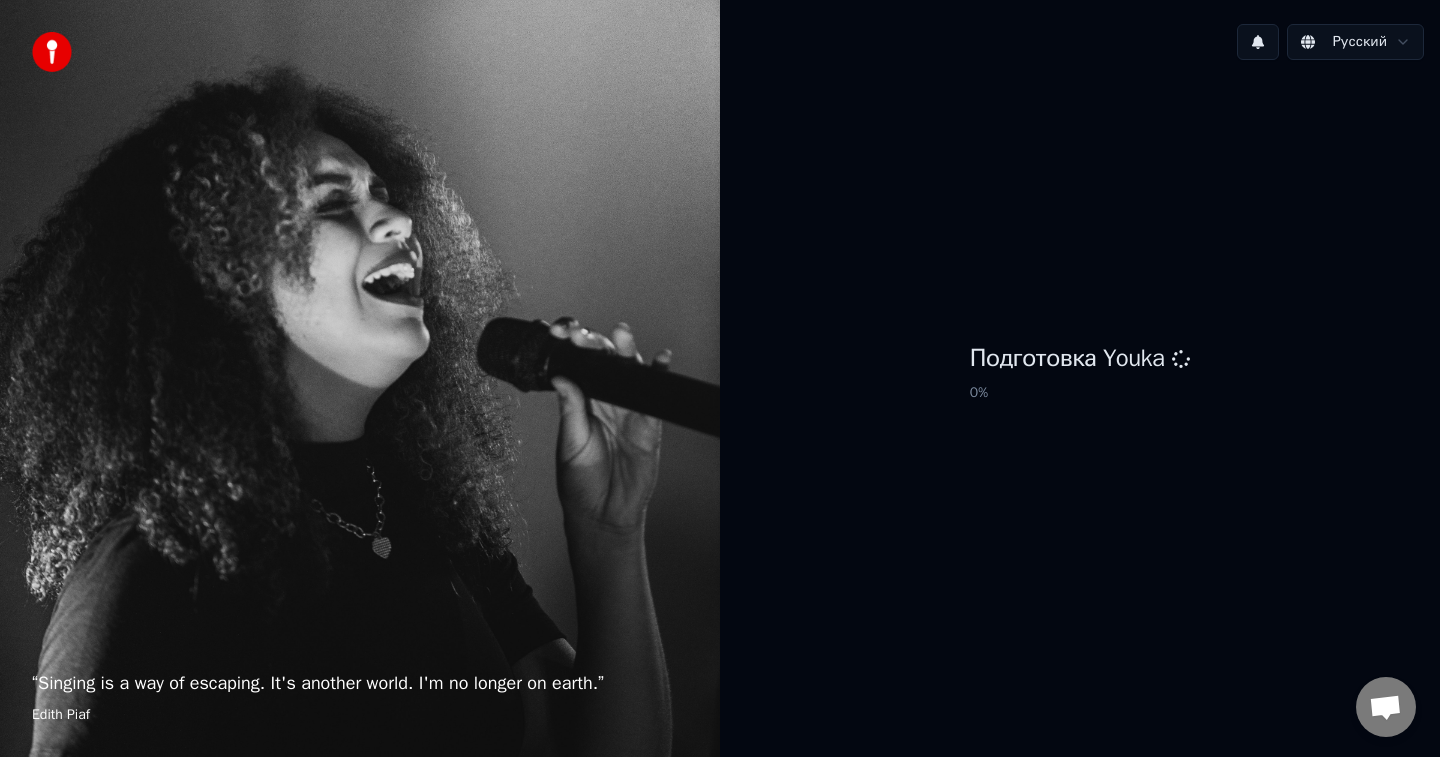click on "Подготовка Youka 0 %" at bounding box center (1080, 376) 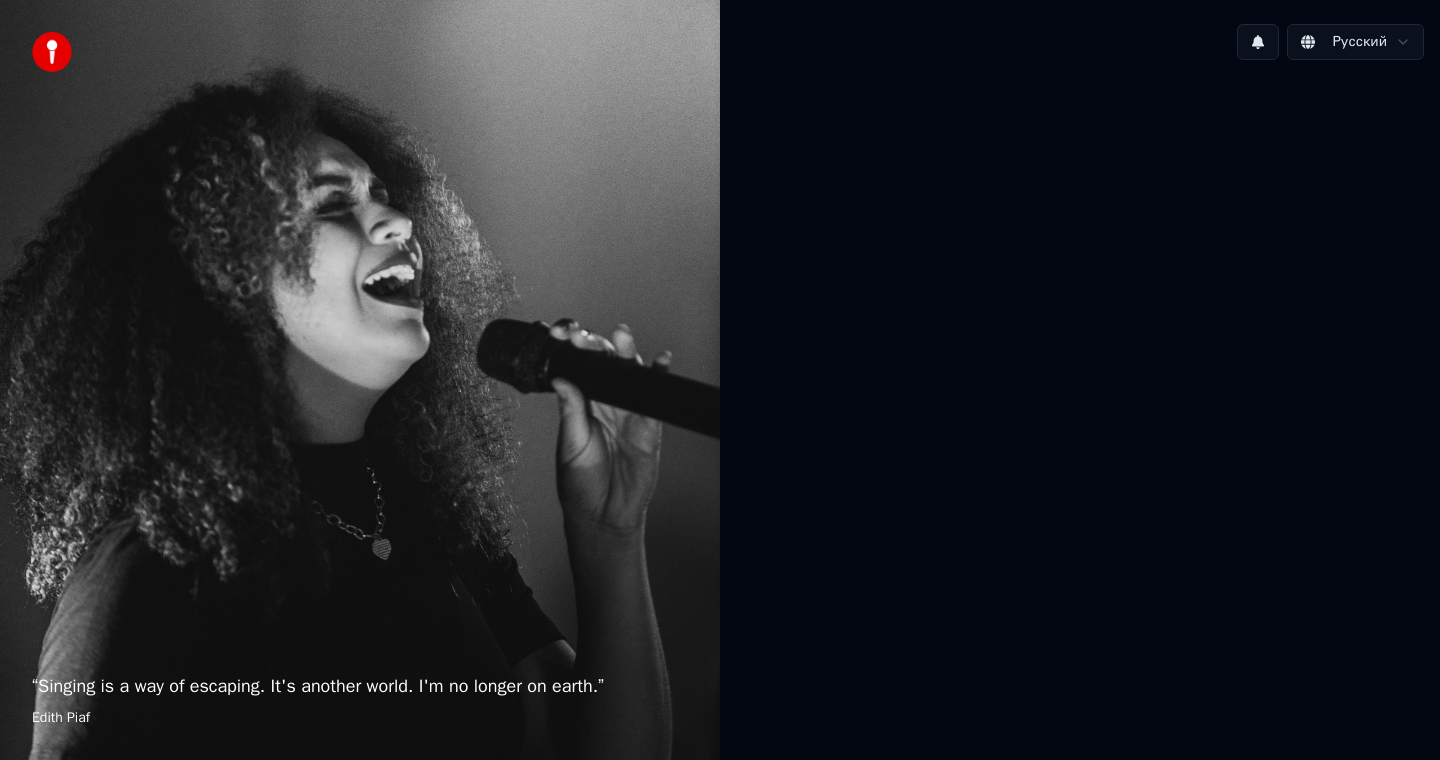 scroll, scrollTop: 0, scrollLeft: 0, axis: both 